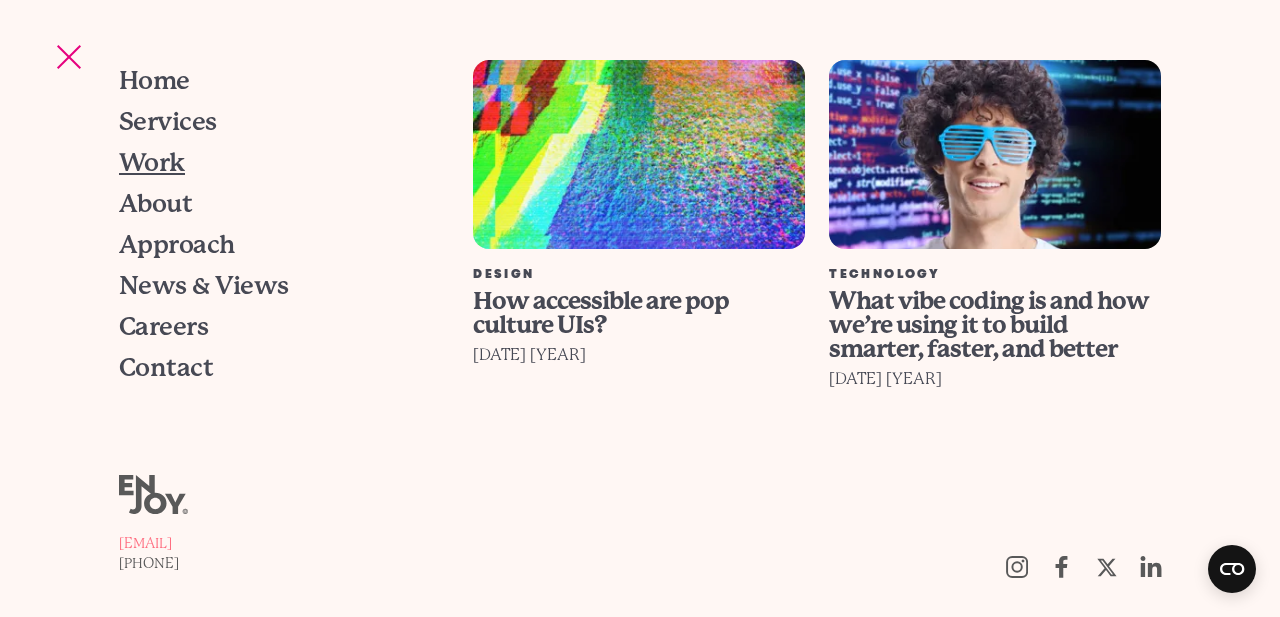 scroll, scrollTop: 0, scrollLeft: 0, axis: both 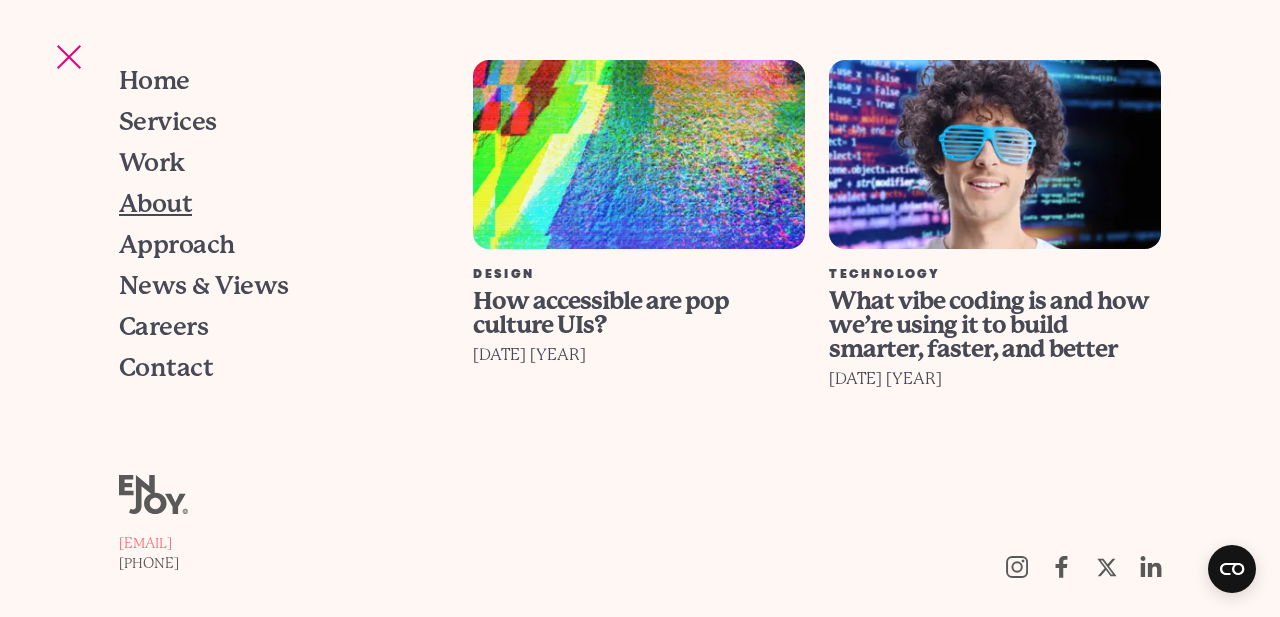 click on "About" at bounding box center [155, 203] 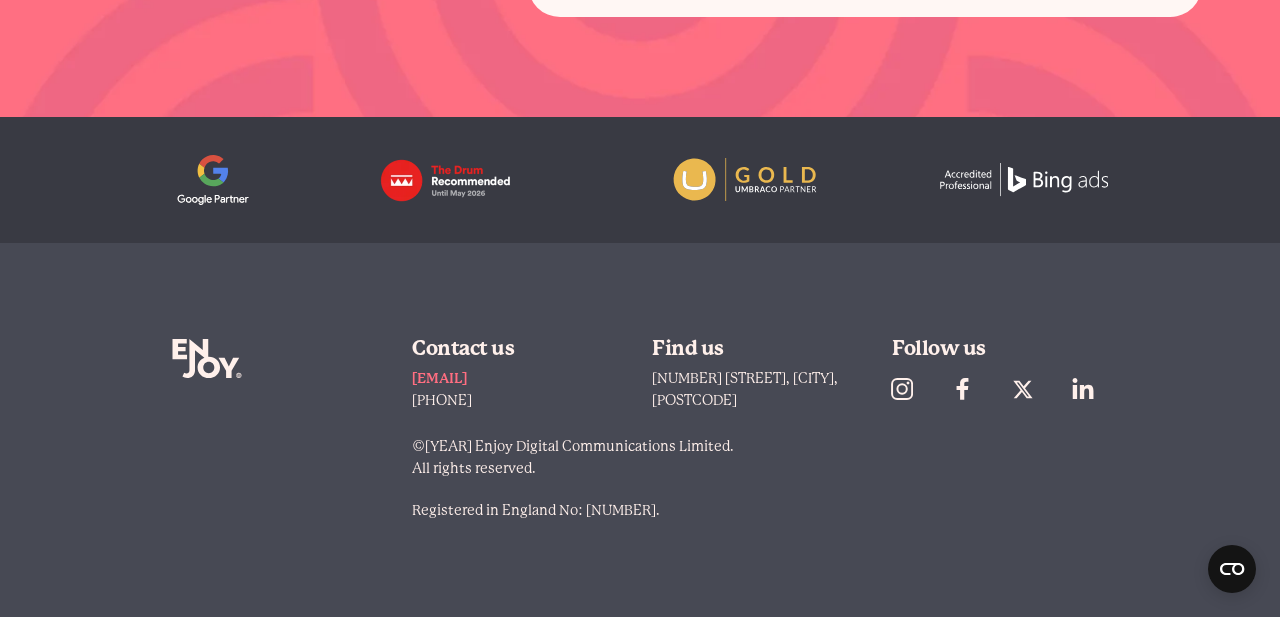 scroll, scrollTop: 0, scrollLeft: 0, axis: both 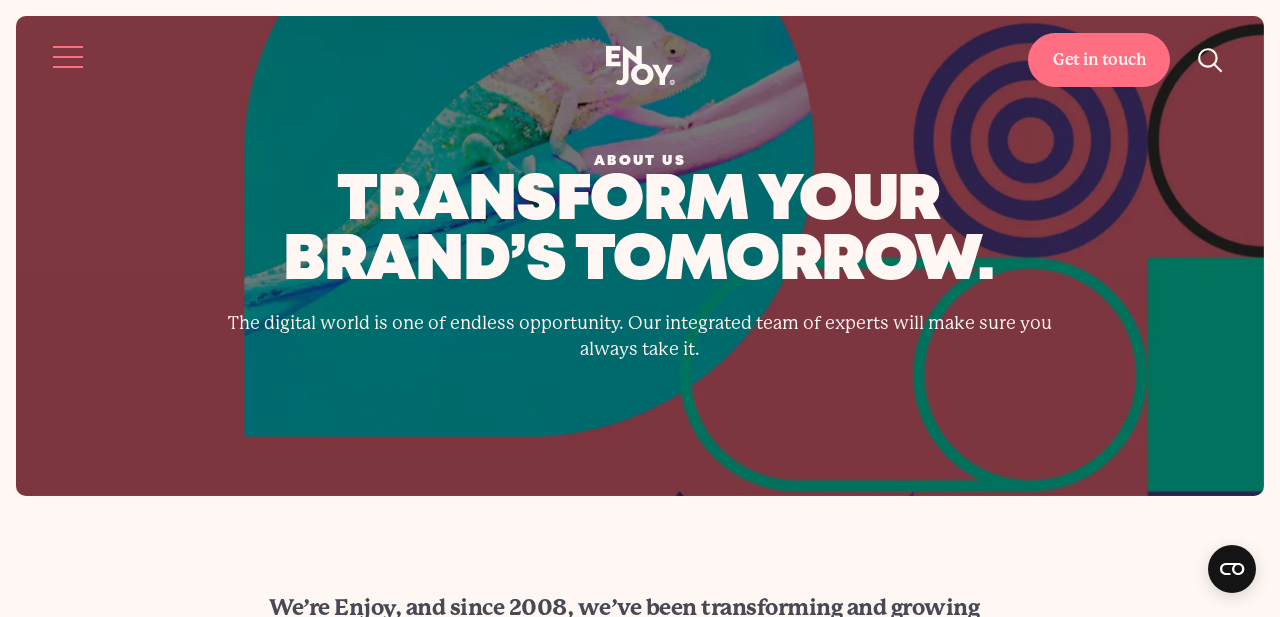 click at bounding box center (69, 57) 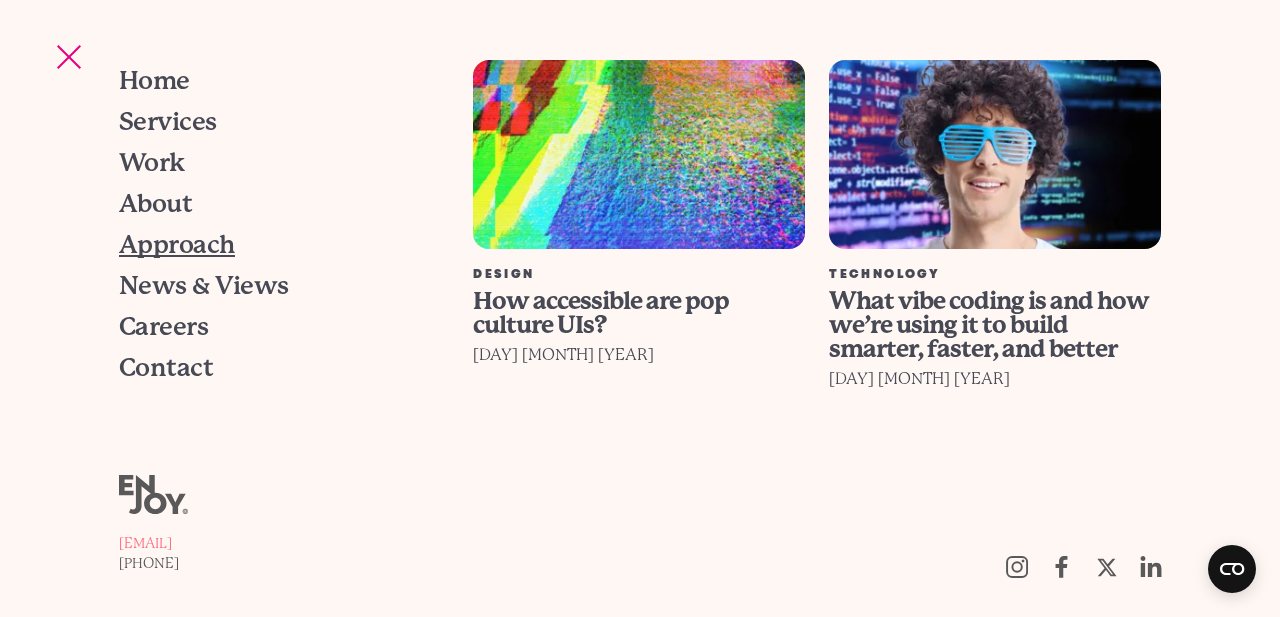 click on "Approach" at bounding box center [275, 244] 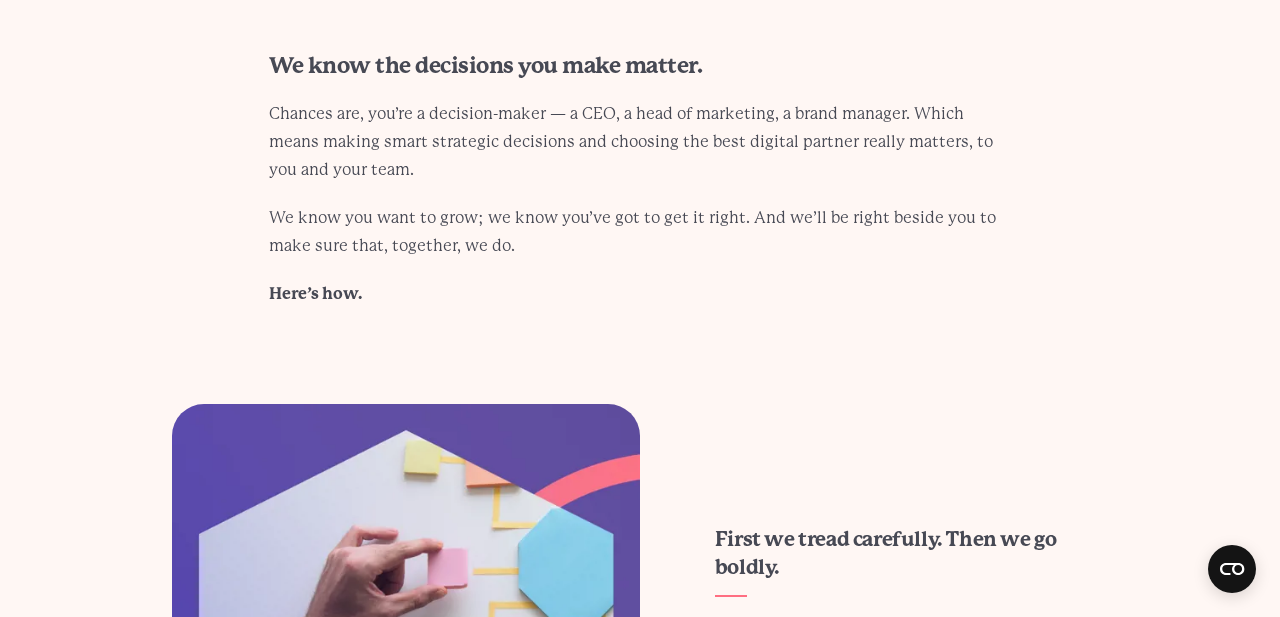 scroll, scrollTop: 0, scrollLeft: 0, axis: both 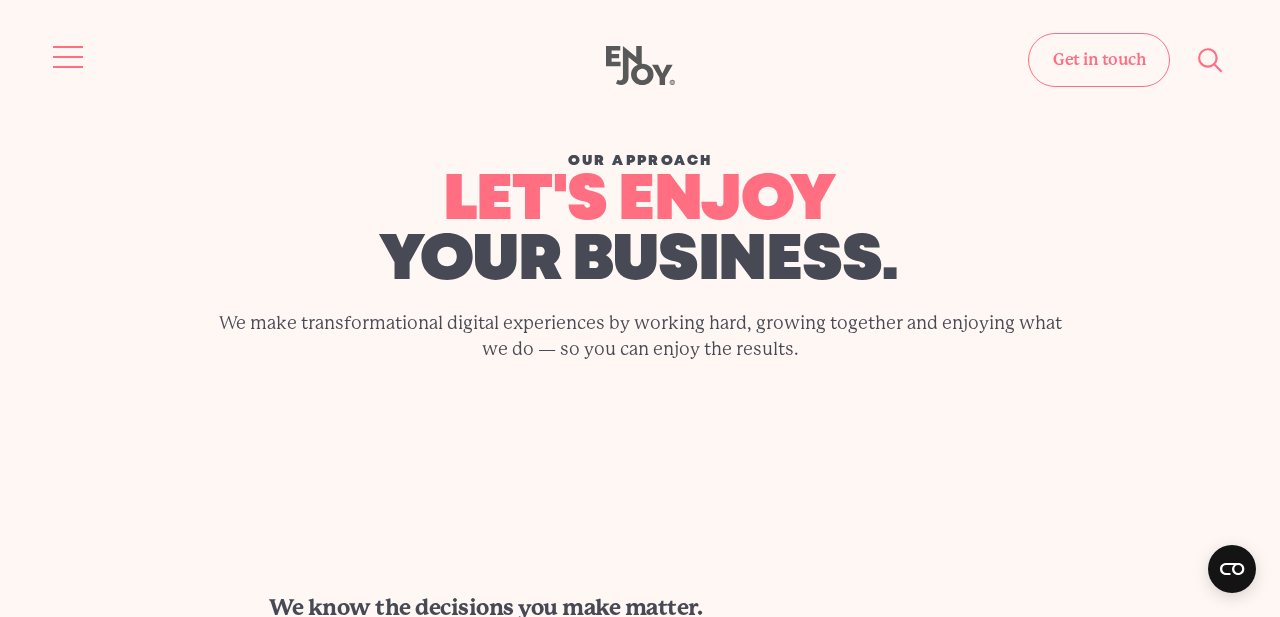 click at bounding box center (69, 57) 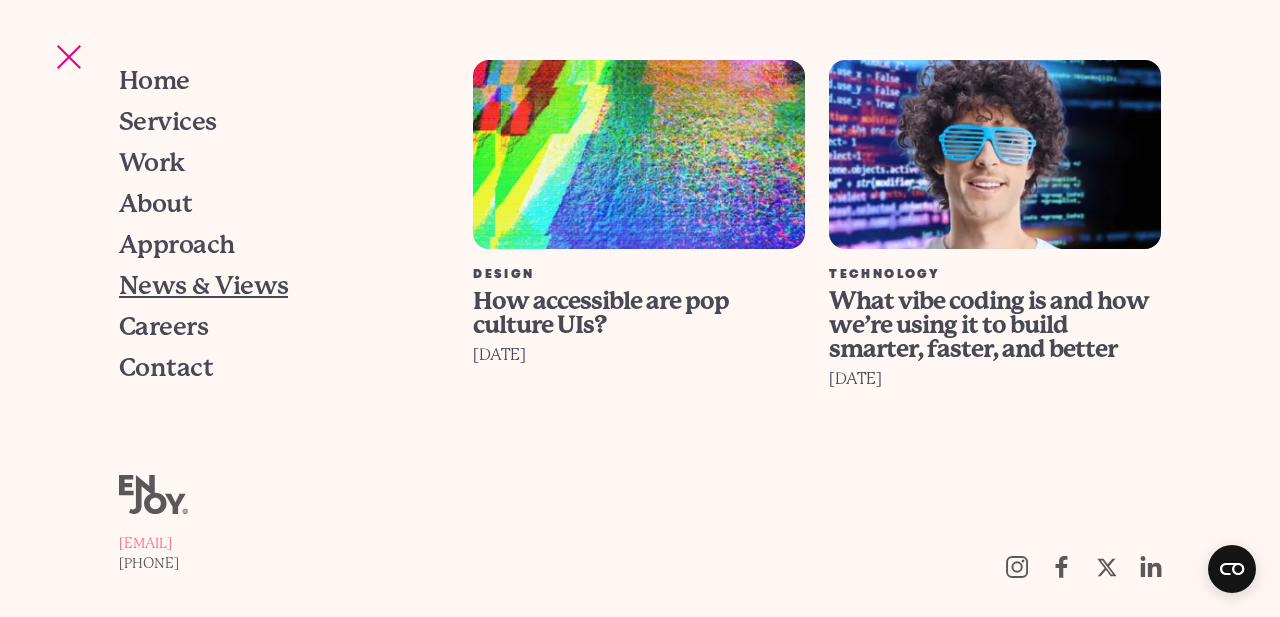 click on "News & Views" at bounding box center (203, 285) 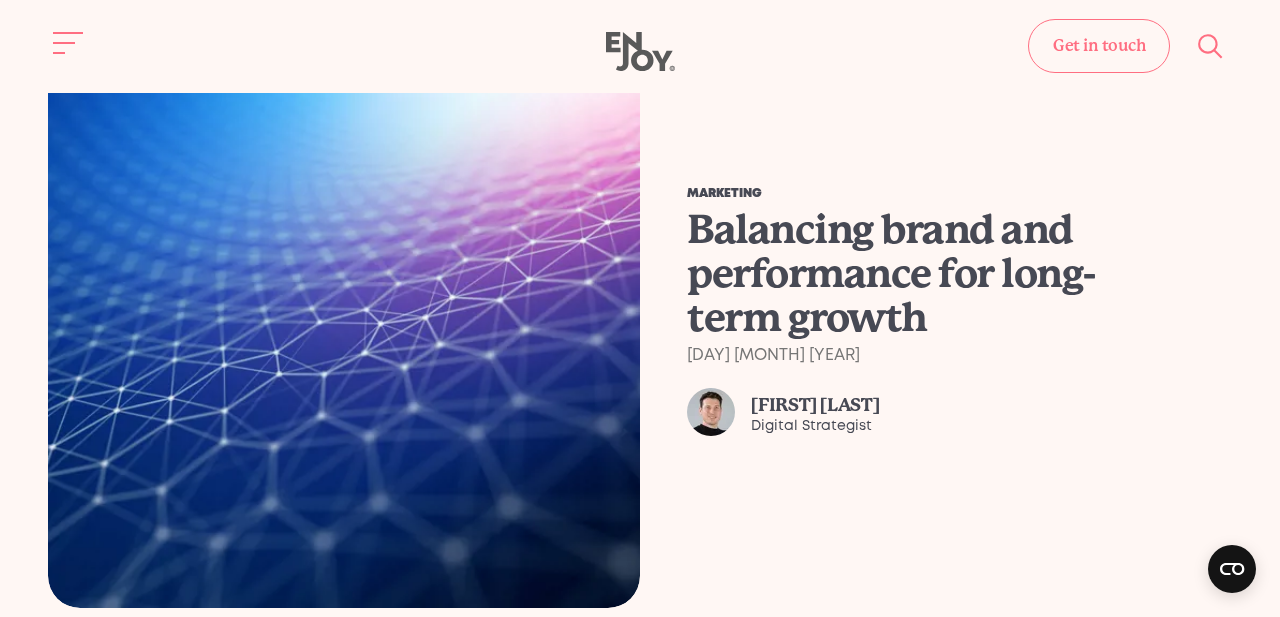 scroll, scrollTop: 470, scrollLeft: 0, axis: vertical 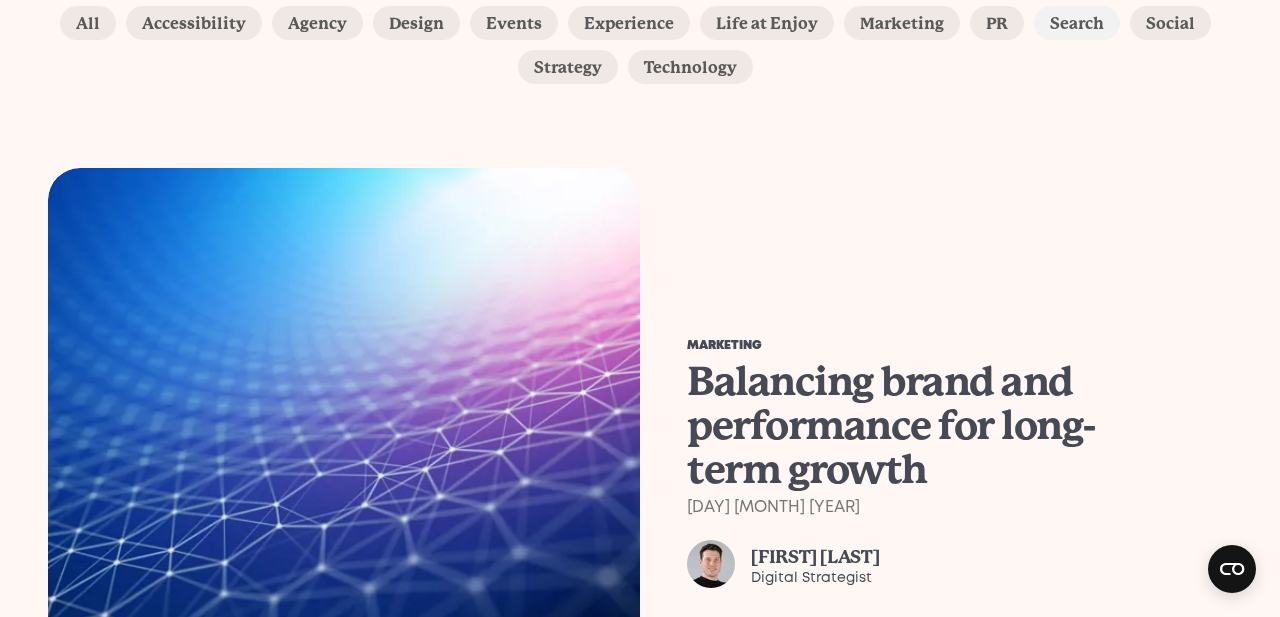 click on "Search" at bounding box center [1077, 23] 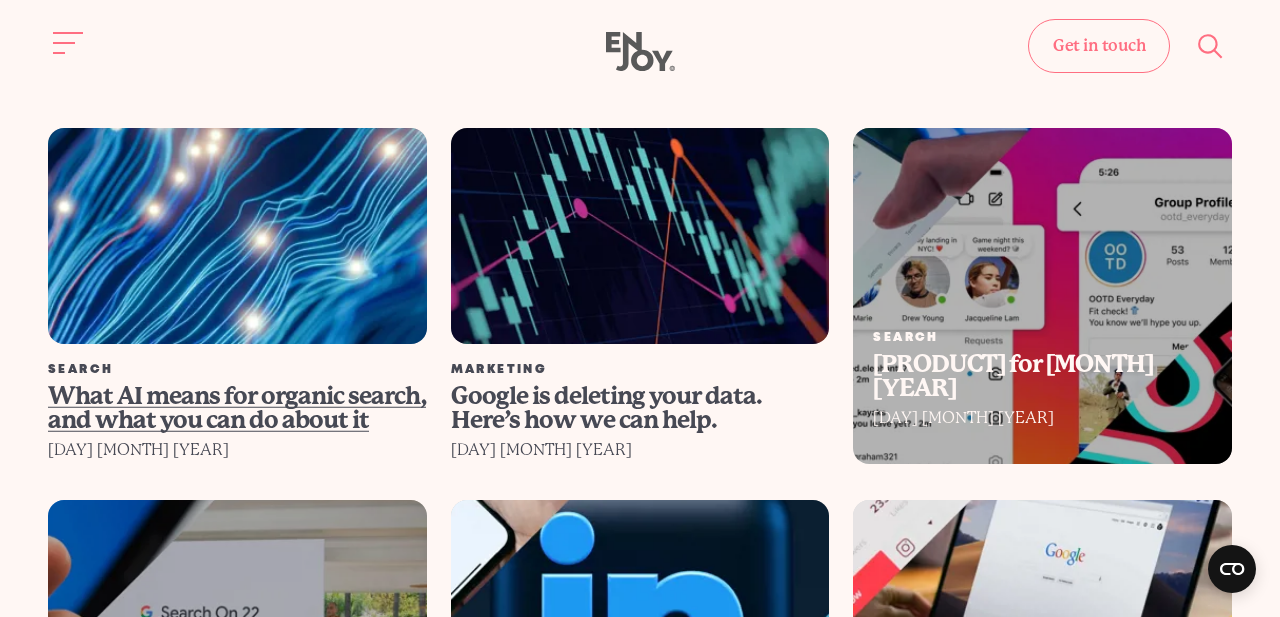 scroll, scrollTop: 503, scrollLeft: 0, axis: vertical 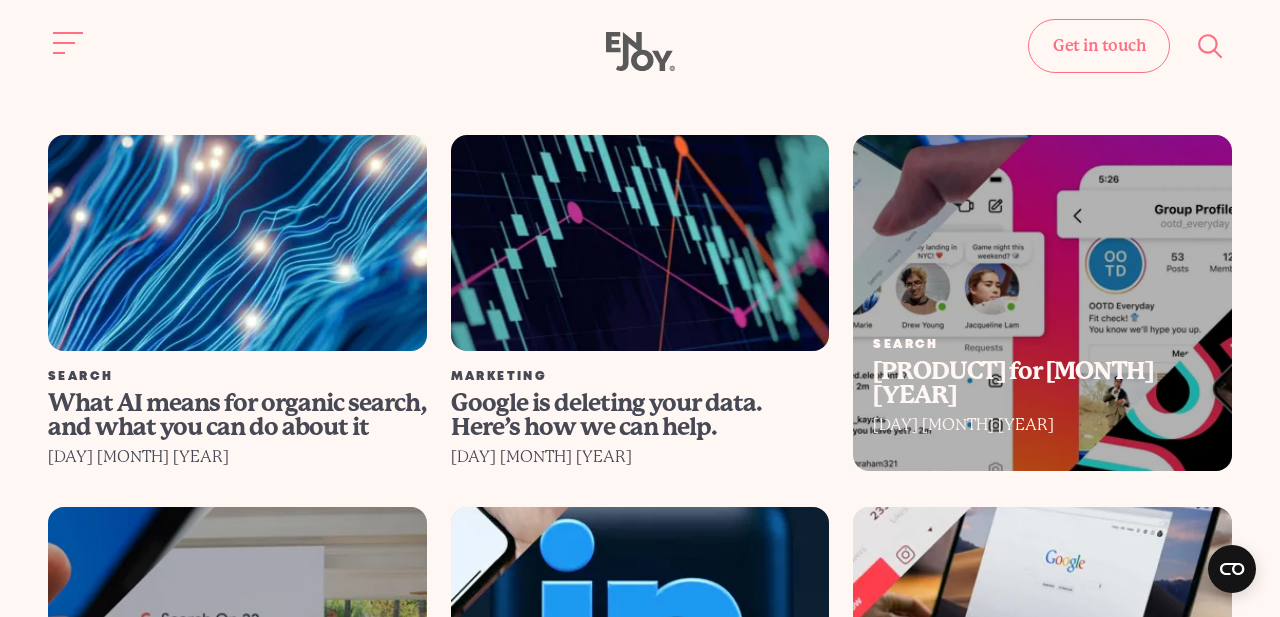 click at bounding box center [639, 243] 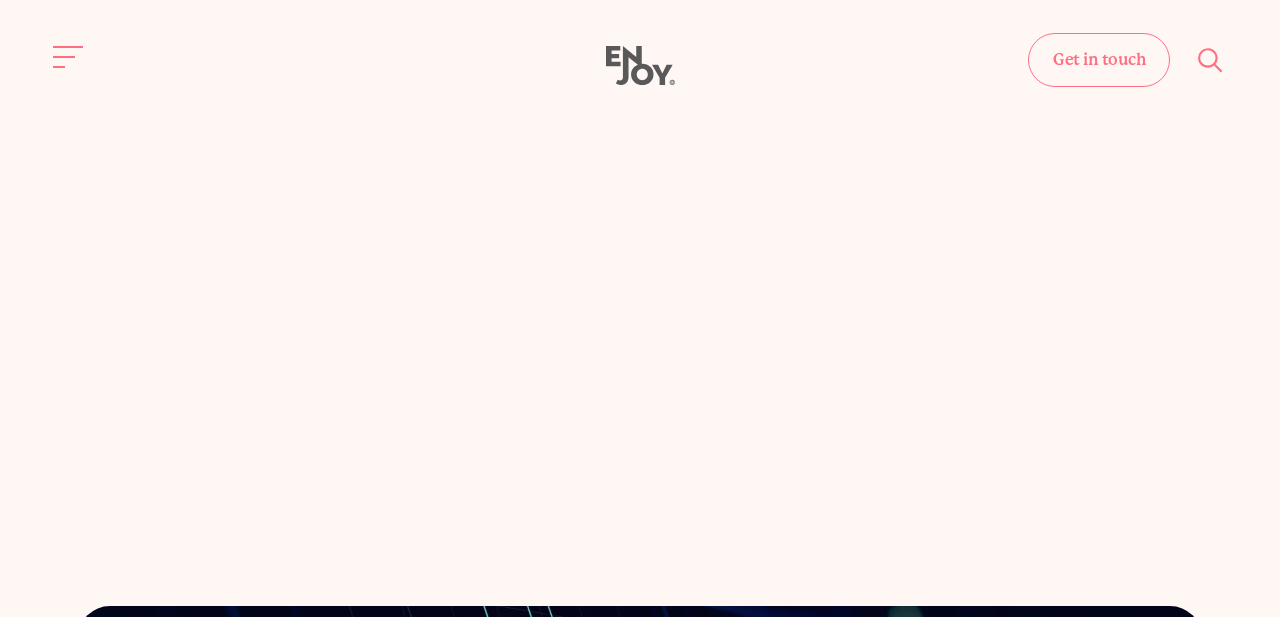 scroll, scrollTop: 0, scrollLeft: 0, axis: both 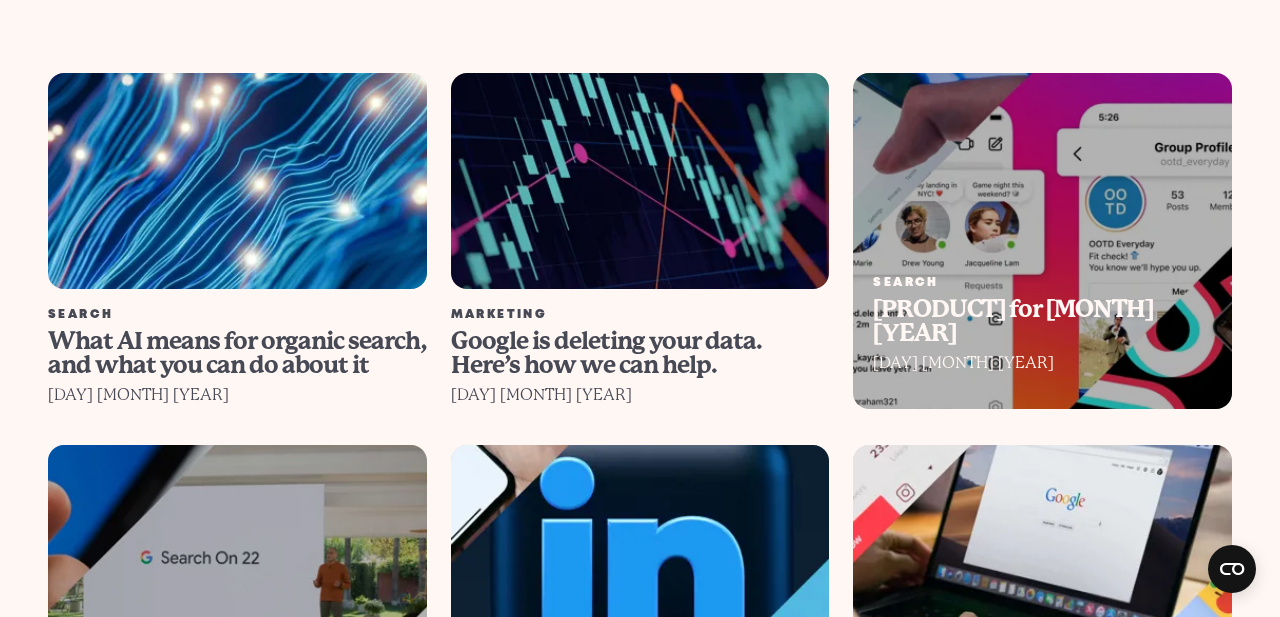 click at bounding box center [237, 181] 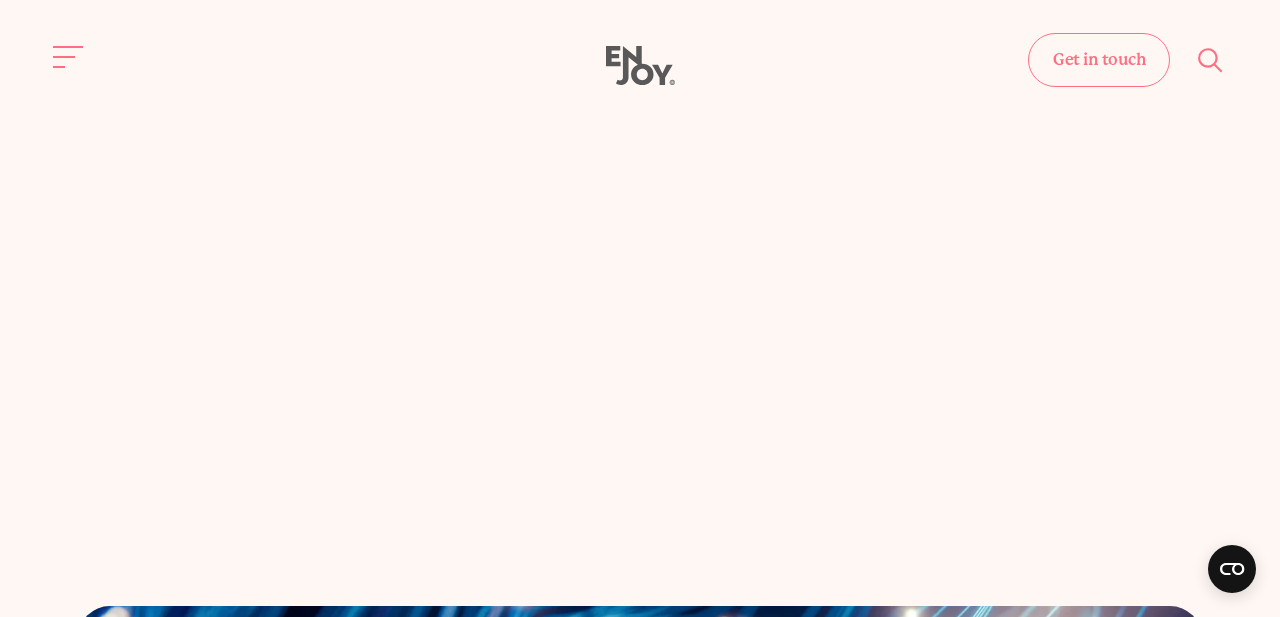 scroll, scrollTop: 0, scrollLeft: 0, axis: both 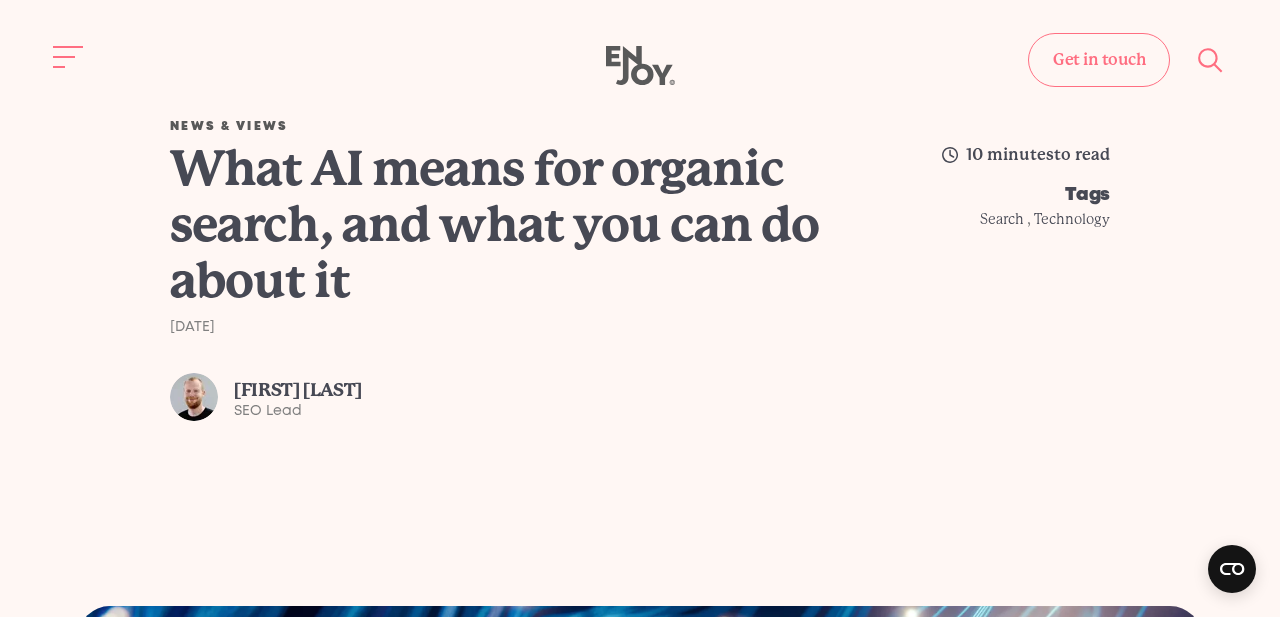 click at bounding box center (194, 397) 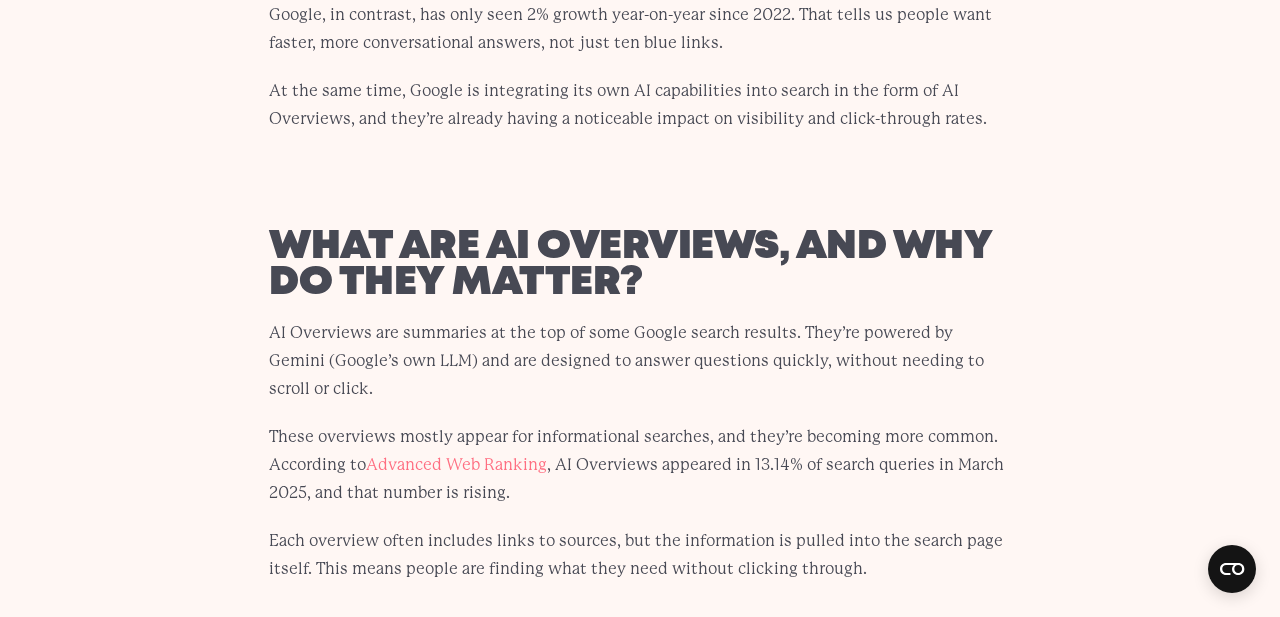 scroll, scrollTop: 0, scrollLeft: 0, axis: both 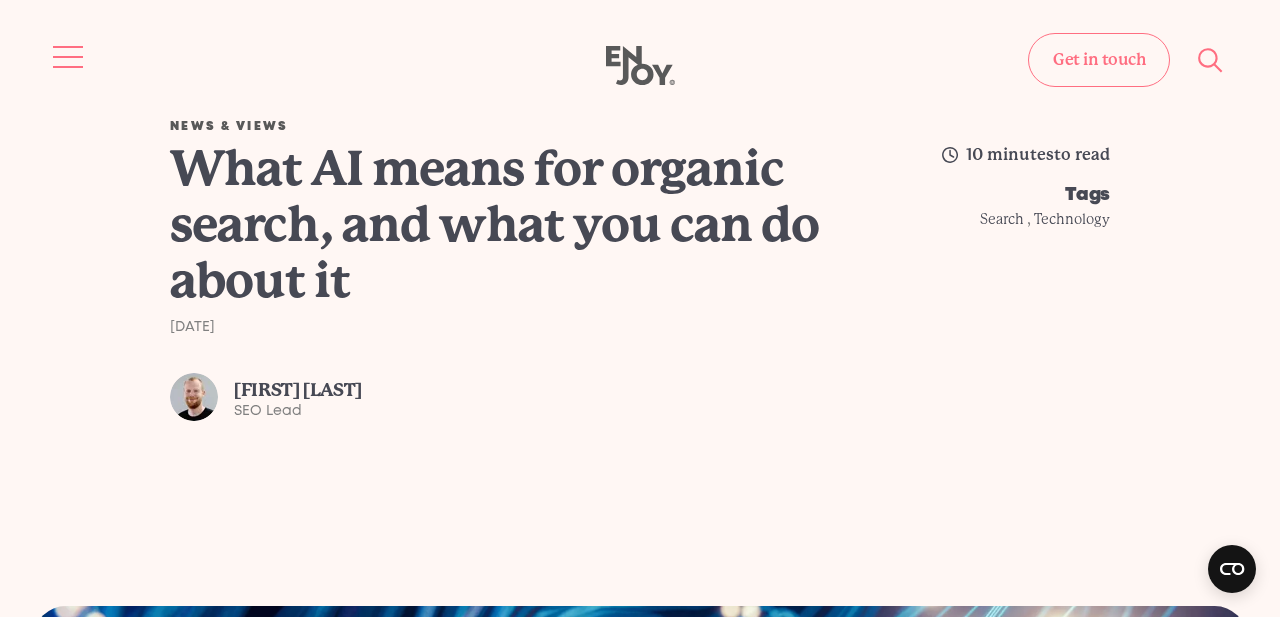 click on "Get in touch
Home
Services
Work
About" at bounding box center (640, 57) 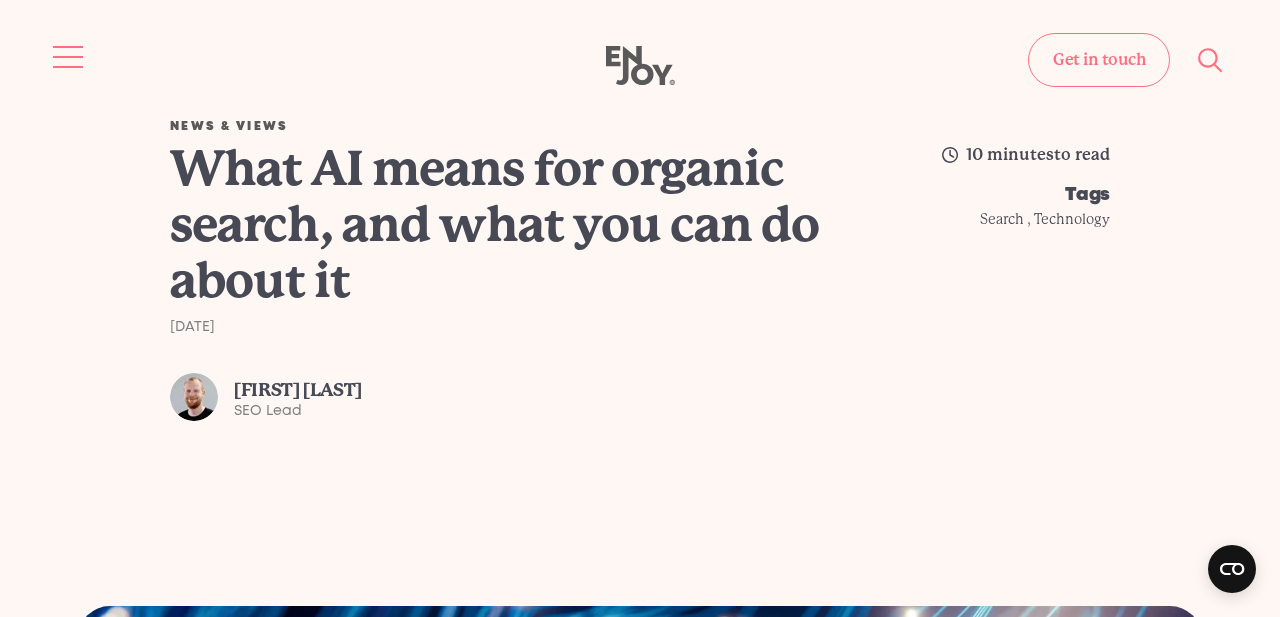 click at bounding box center [68, 57] 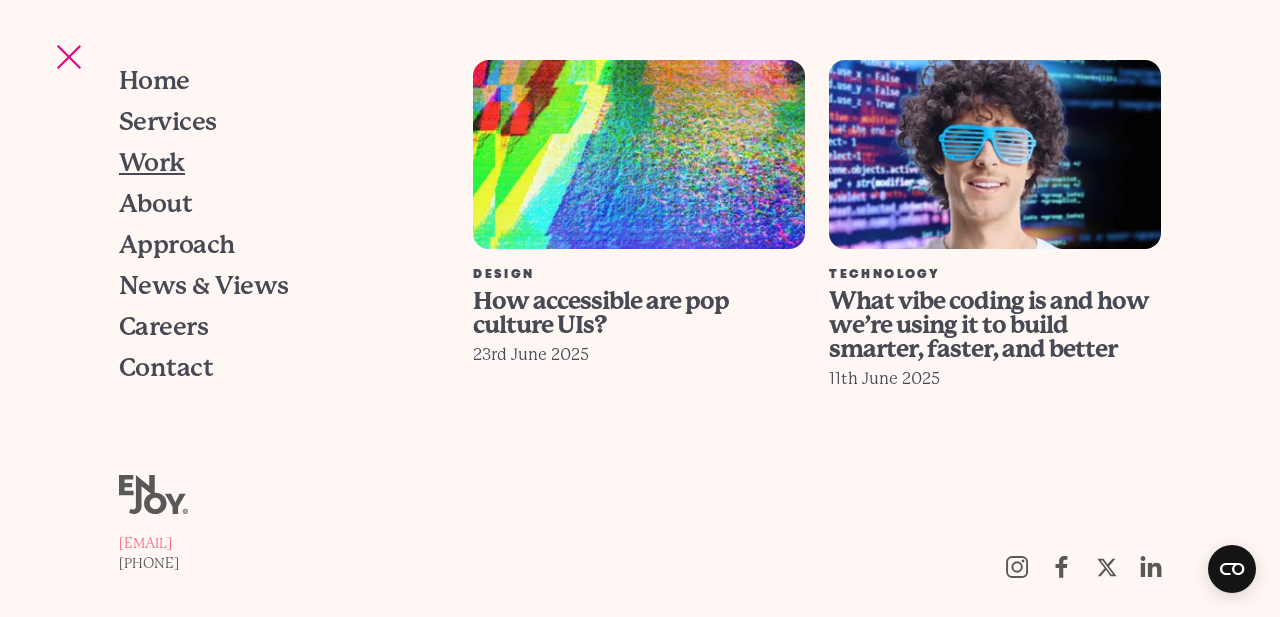 click on "Work" at bounding box center (152, 162) 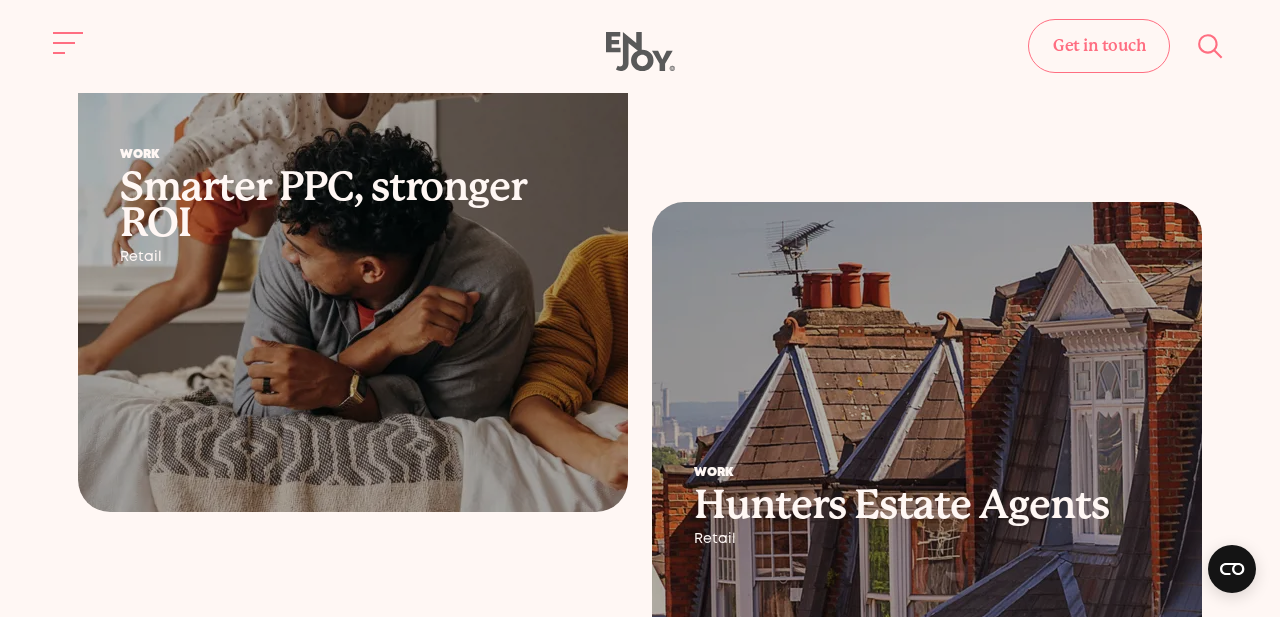 scroll, scrollTop: 0, scrollLeft: 0, axis: both 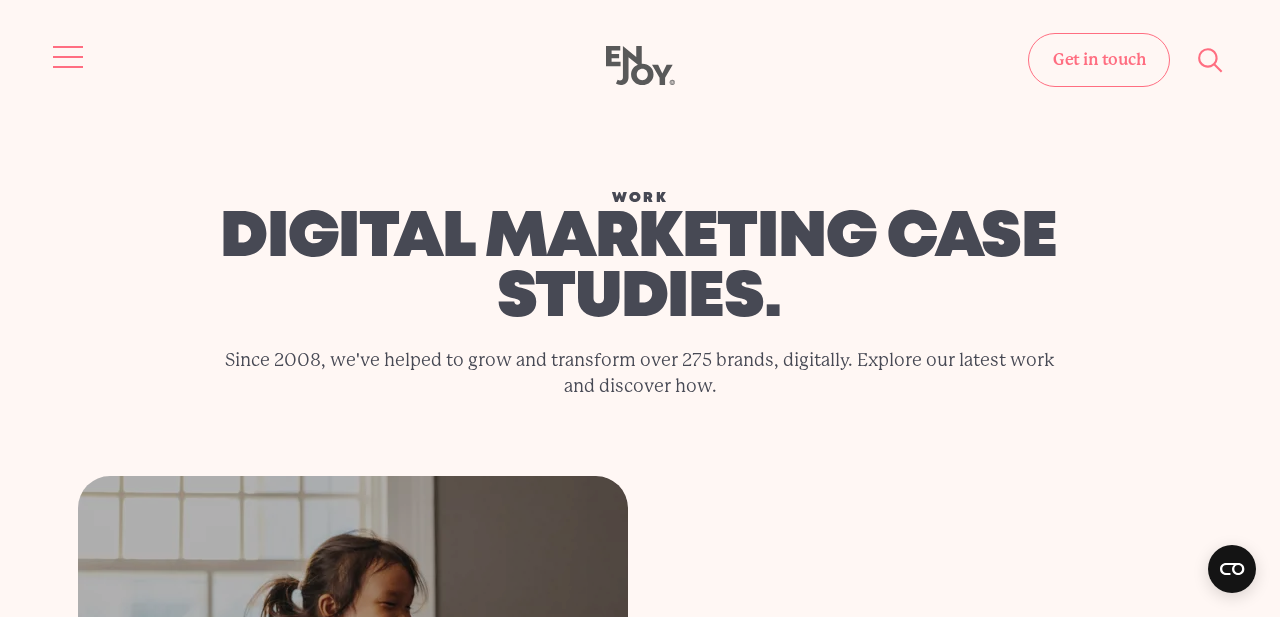 click at bounding box center [69, 57] 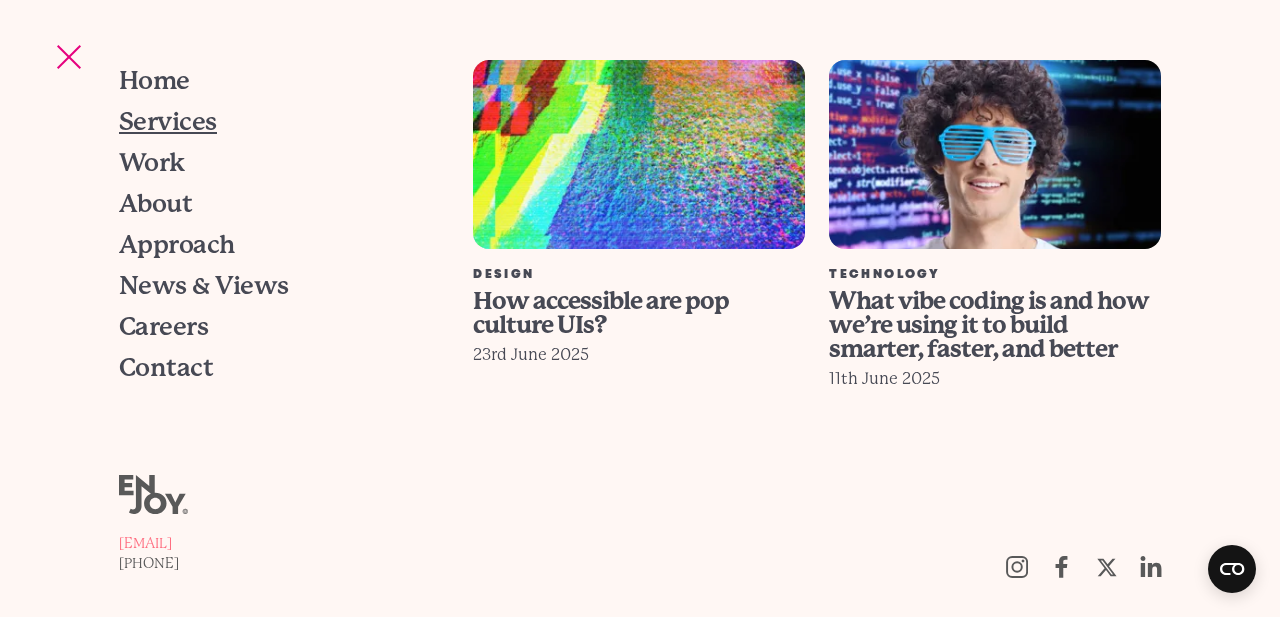 click on "Services" at bounding box center [168, 121] 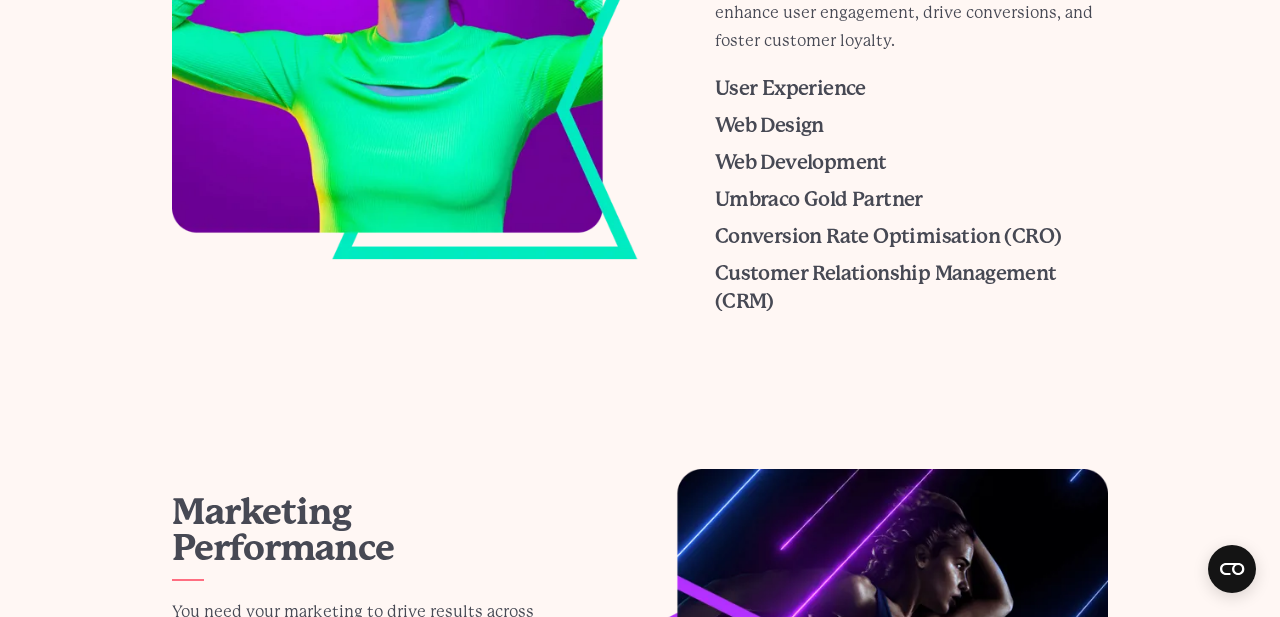 scroll, scrollTop: 1809, scrollLeft: 0, axis: vertical 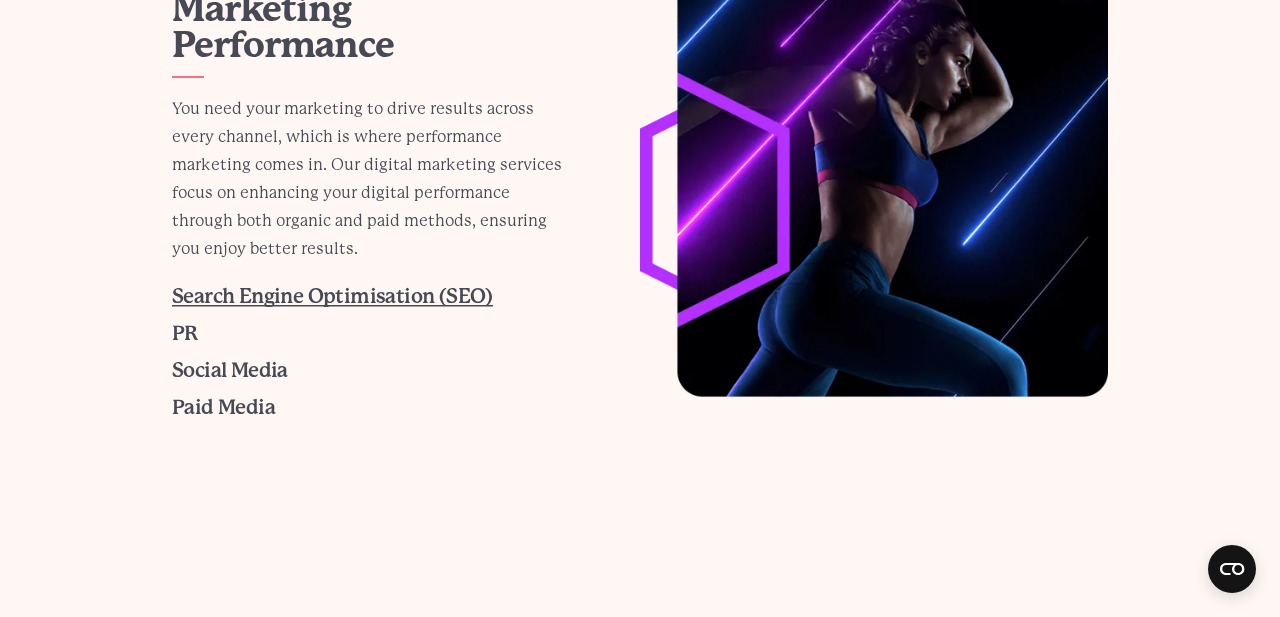 click on "Search Engine Optimisation (SEO)" at bounding box center (332, 296) 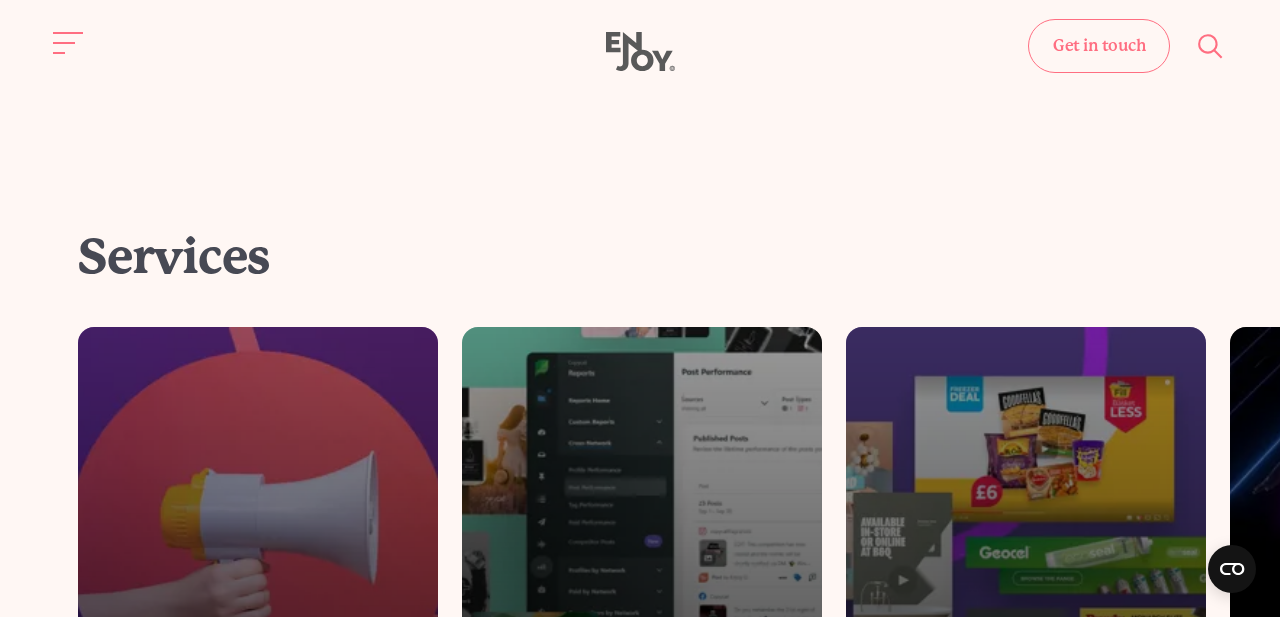 scroll, scrollTop: 3212, scrollLeft: 0, axis: vertical 